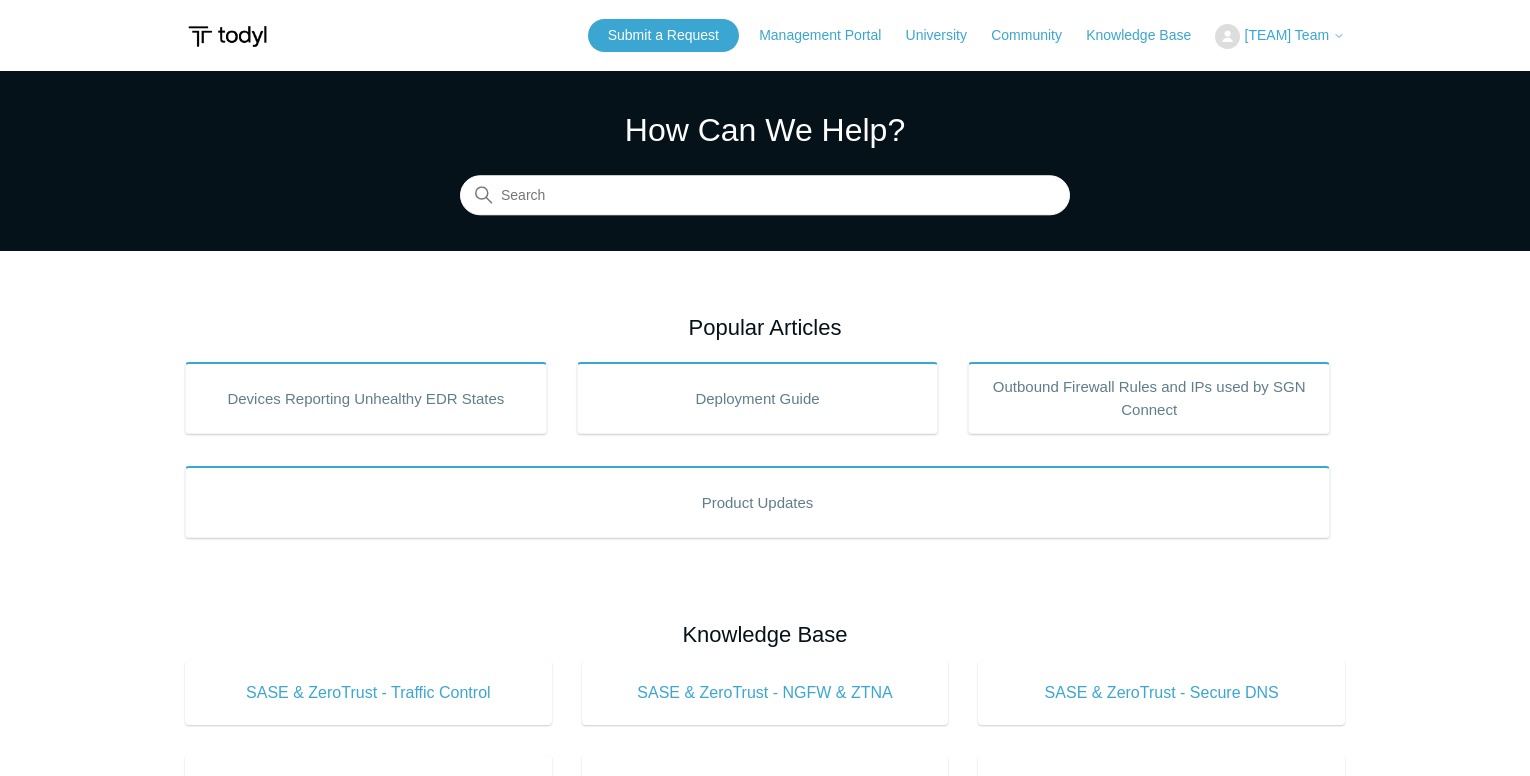 scroll, scrollTop: 0, scrollLeft: 0, axis: both 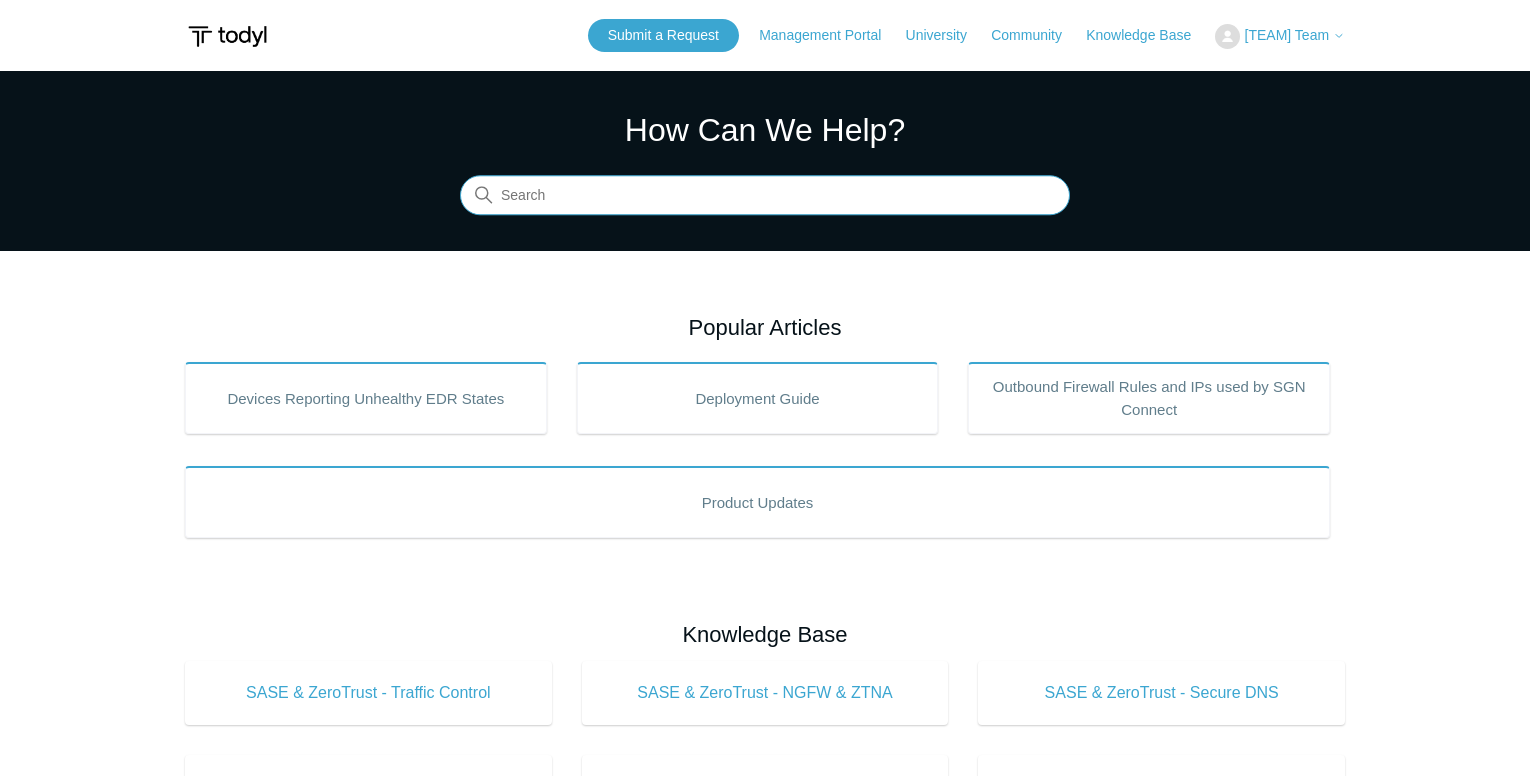 click at bounding box center [765, 196] 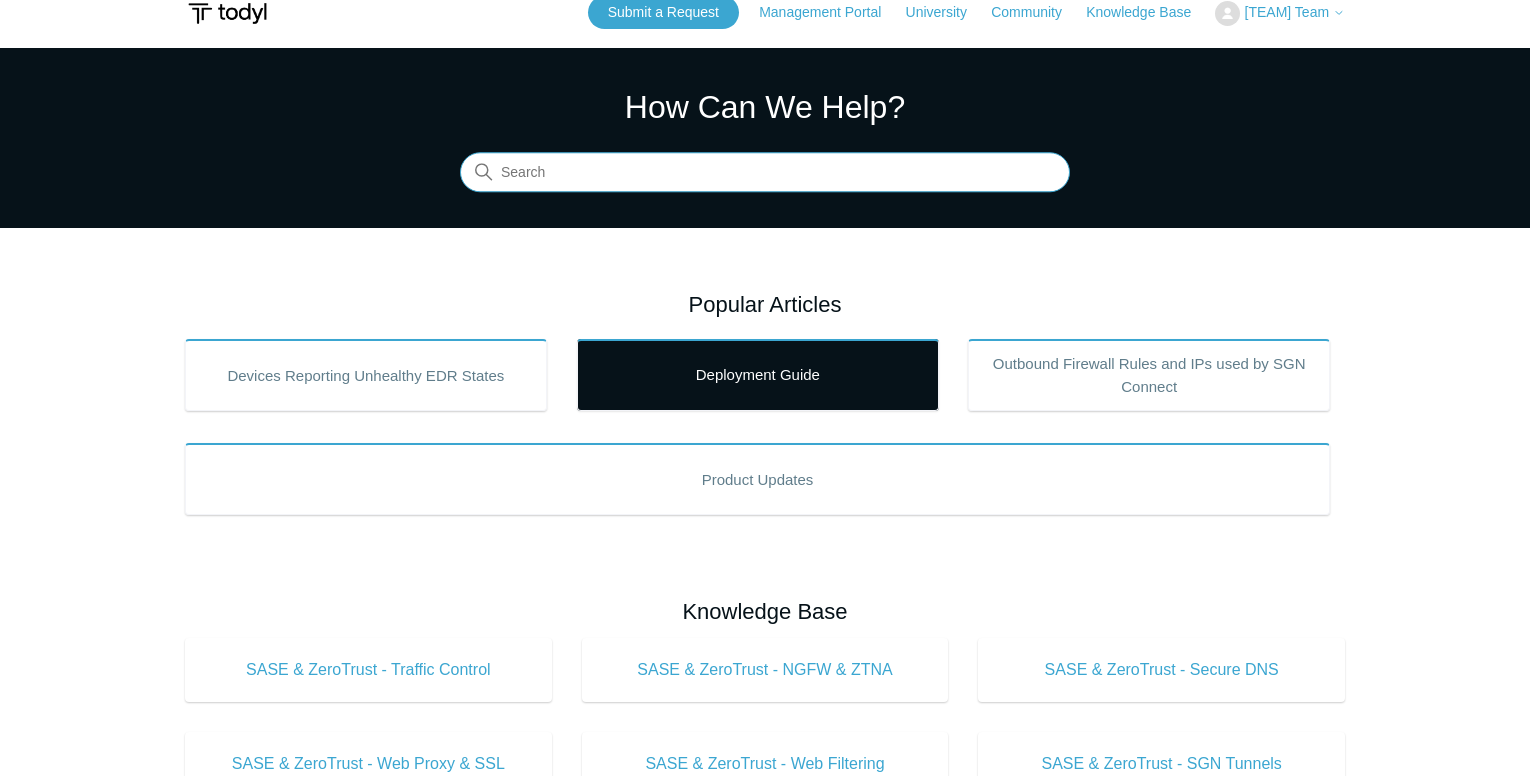 scroll, scrollTop: 0, scrollLeft: 0, axis: both 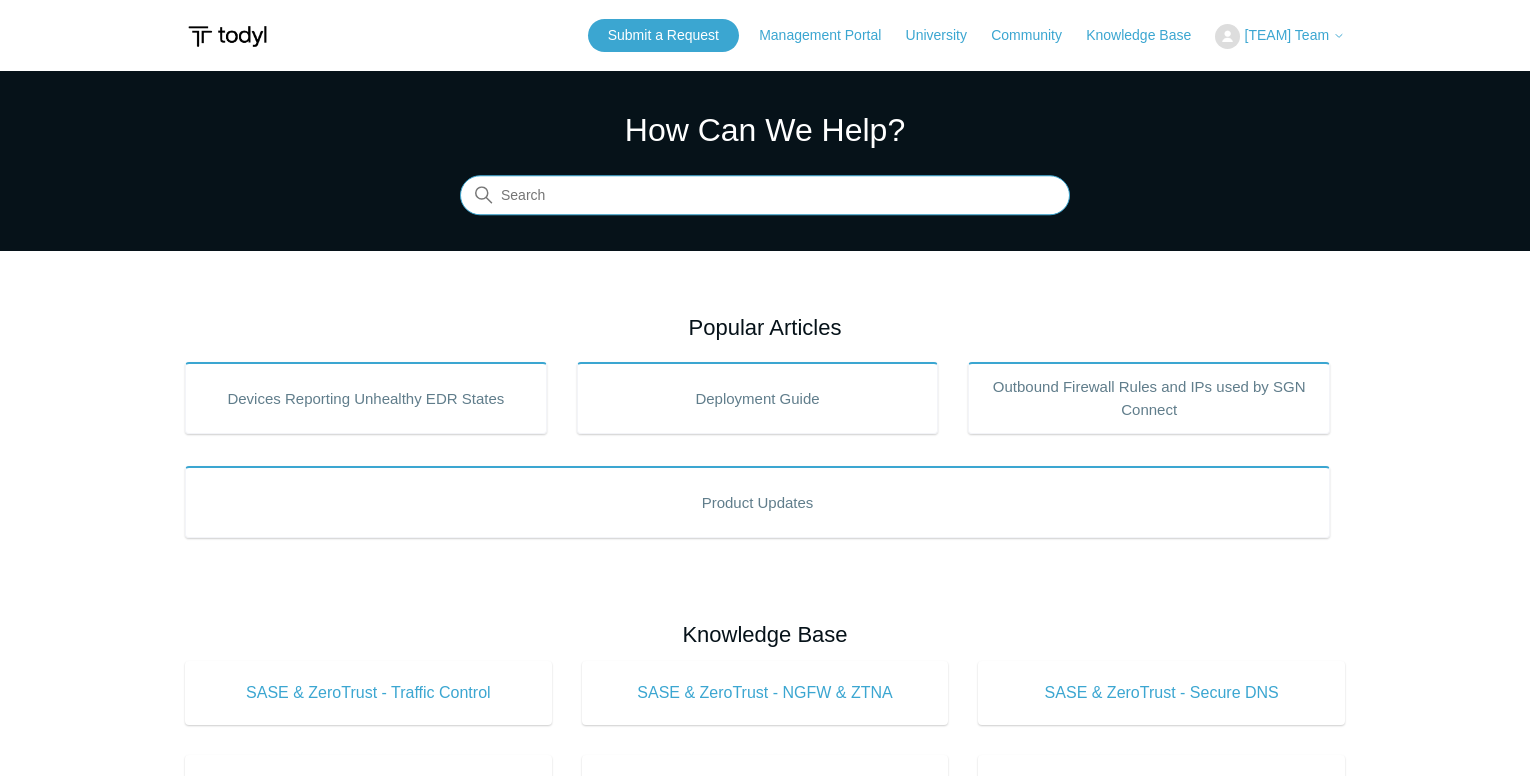 click at bounding box center [765, 196] 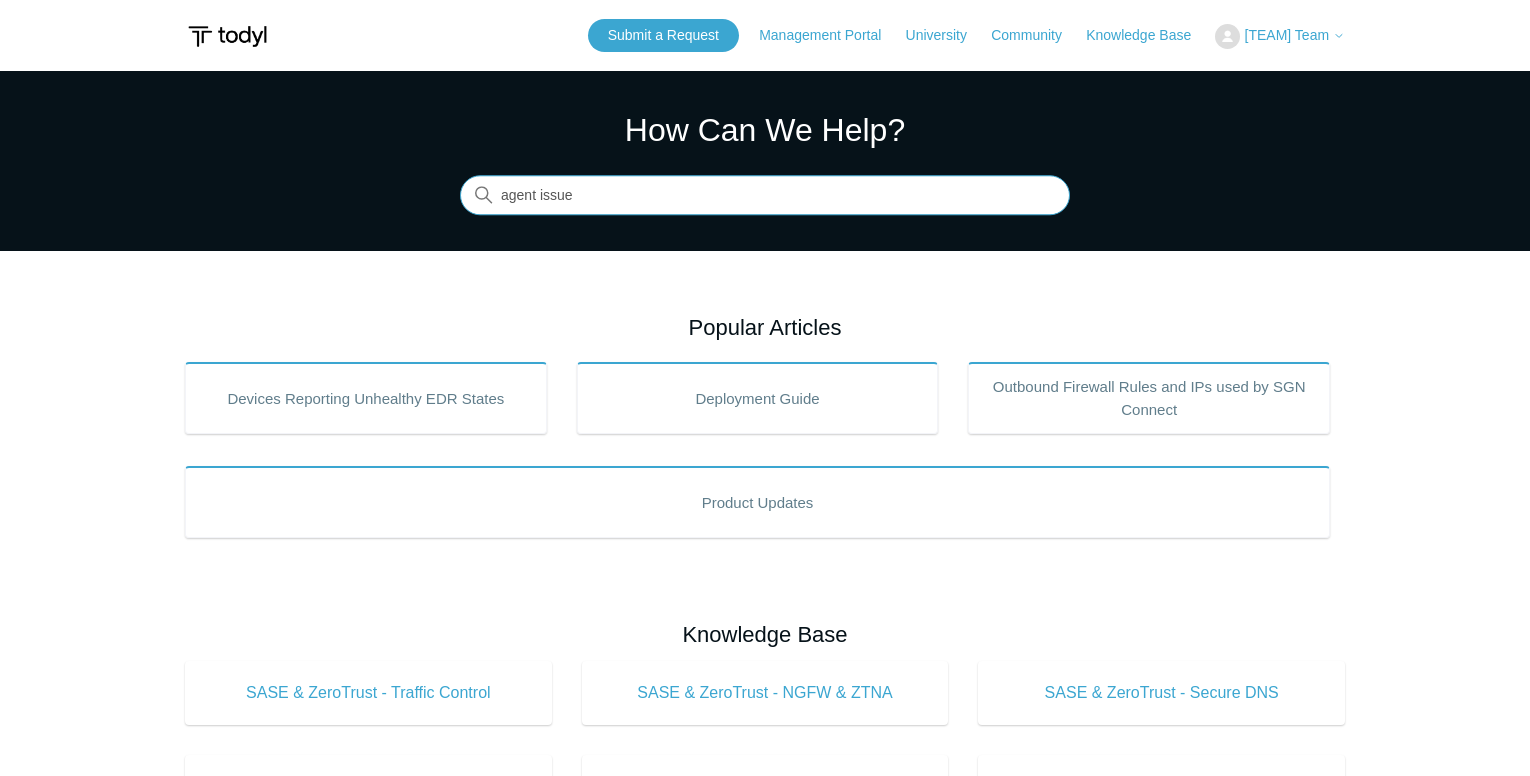 type on "agent issue" 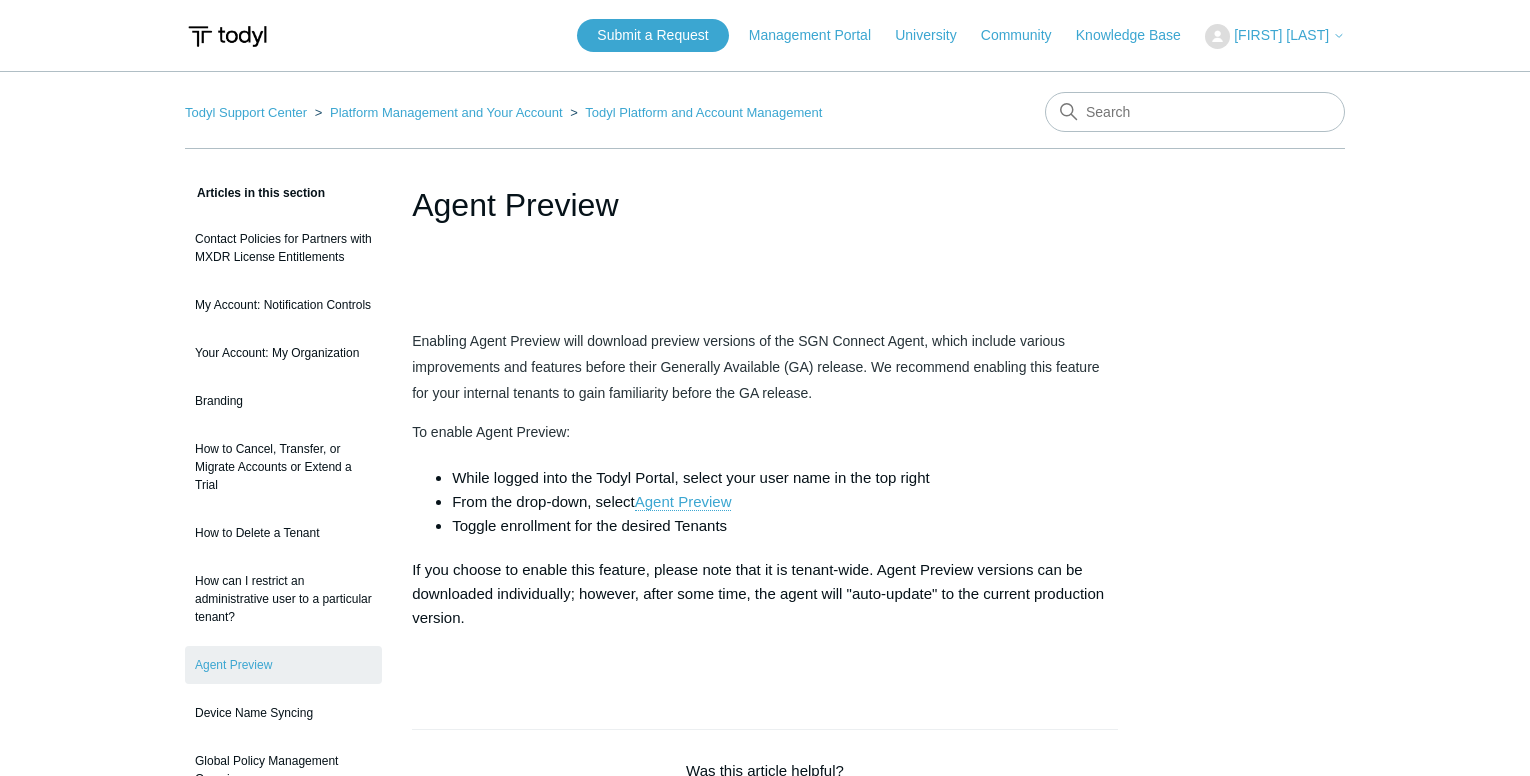 scroll, scrollTop: 0, scrollLeft: 0, axis: both 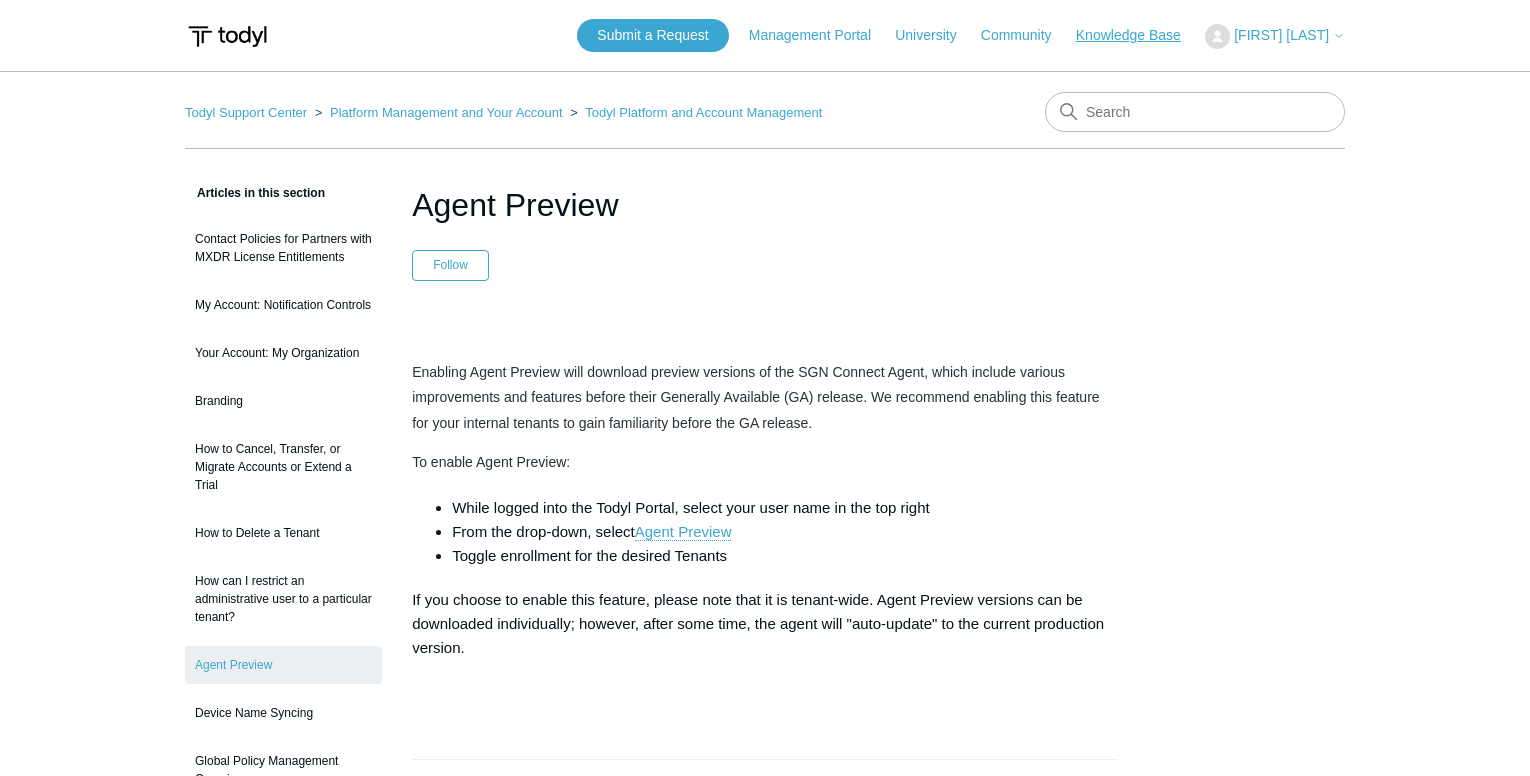 click on "Knowledge Base" at bounding box center [1138, 35] 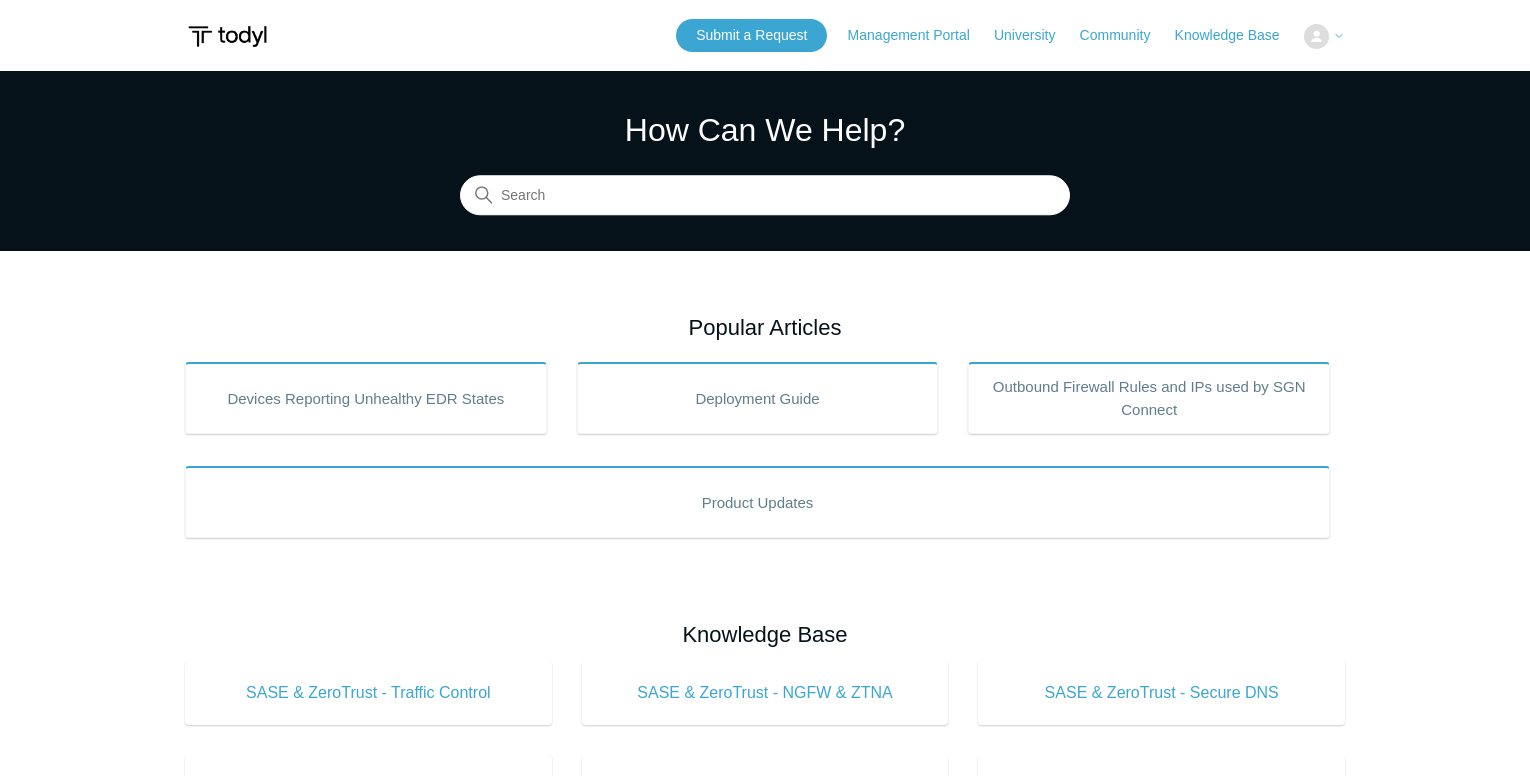 scroll, scrollTop: 0, scrollLeft: 0, axis: both 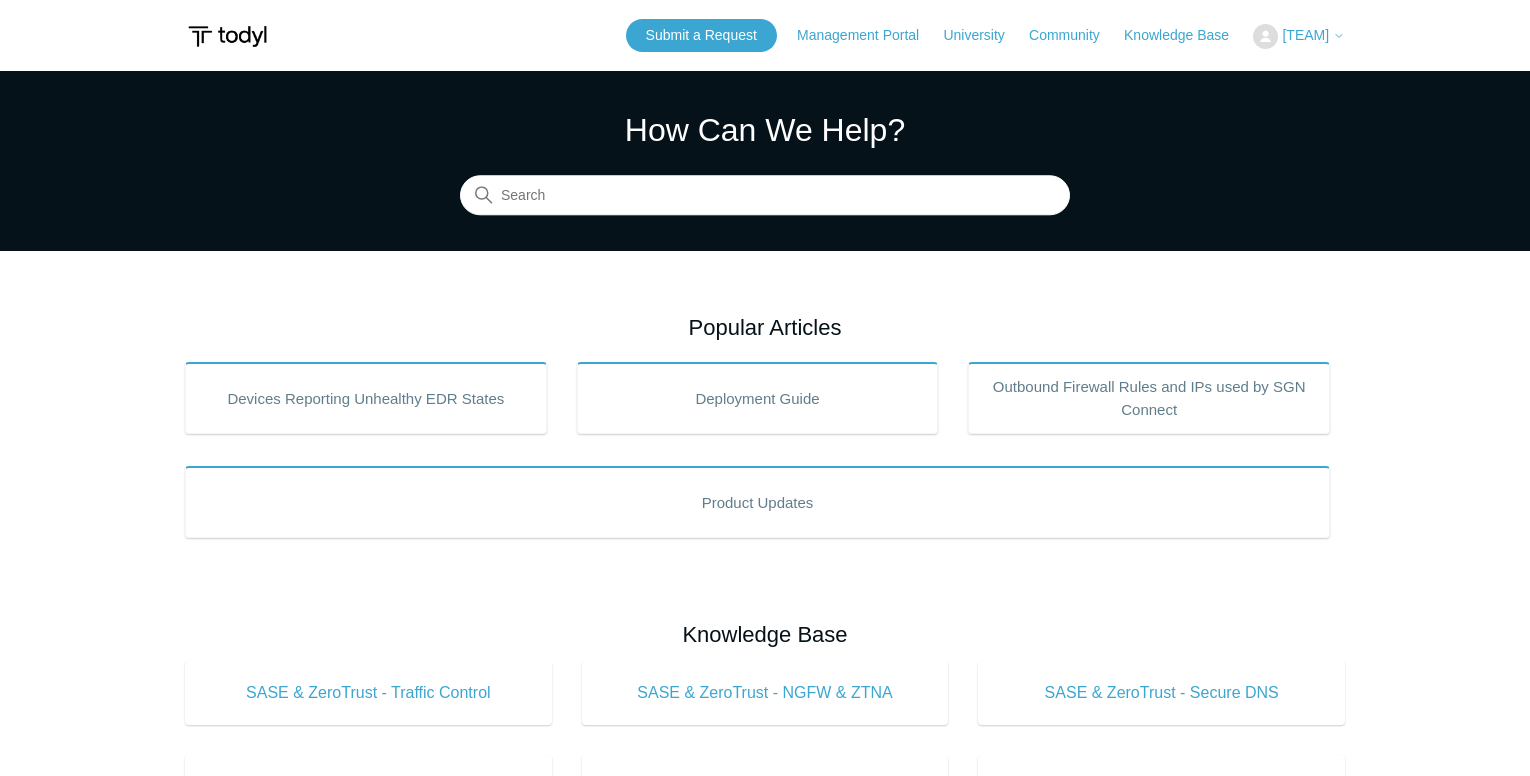 click on "[TEAM]" at bounding box center [1305, 35] 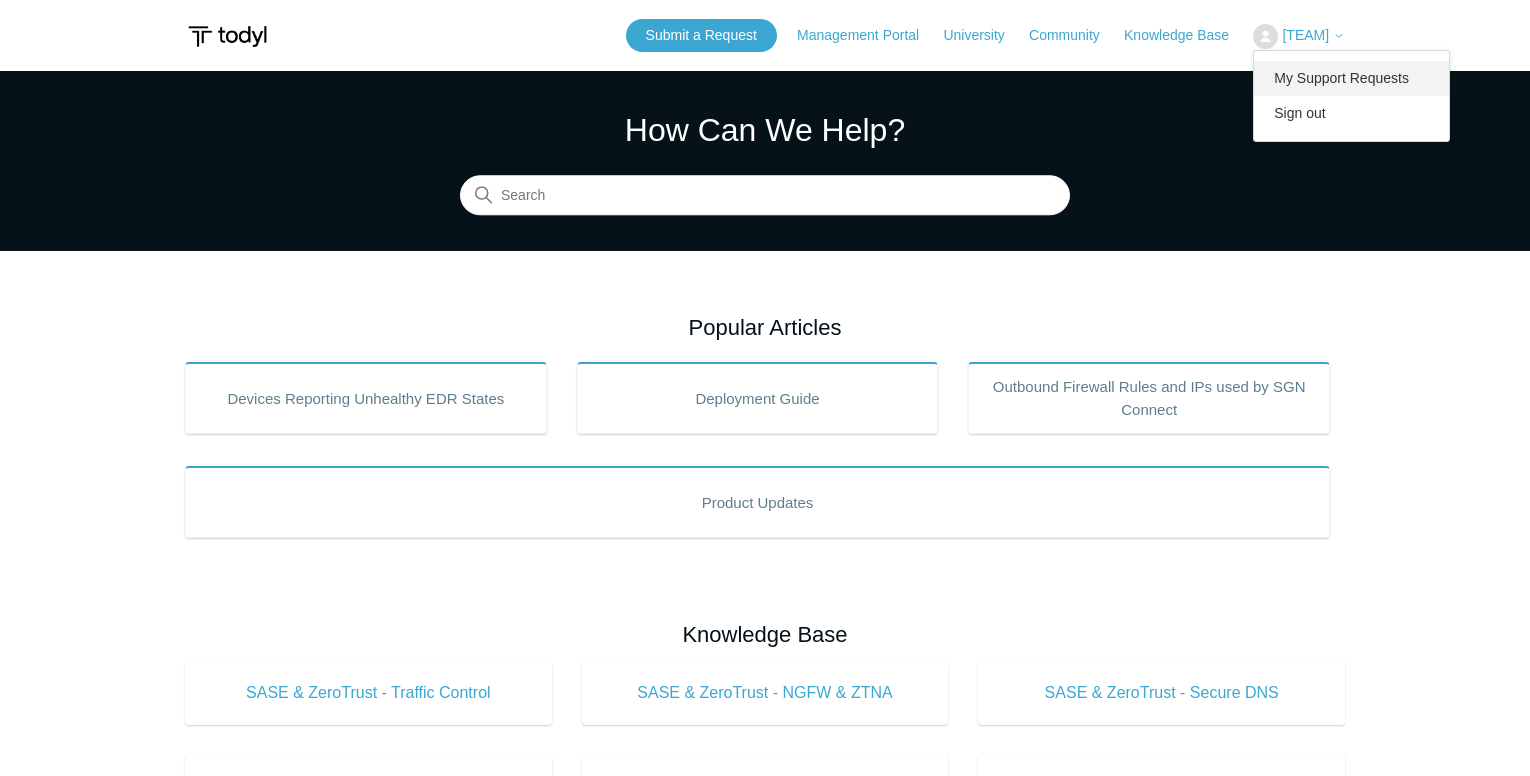 click on "My Support Requests" at bounding box center [1351, 78] 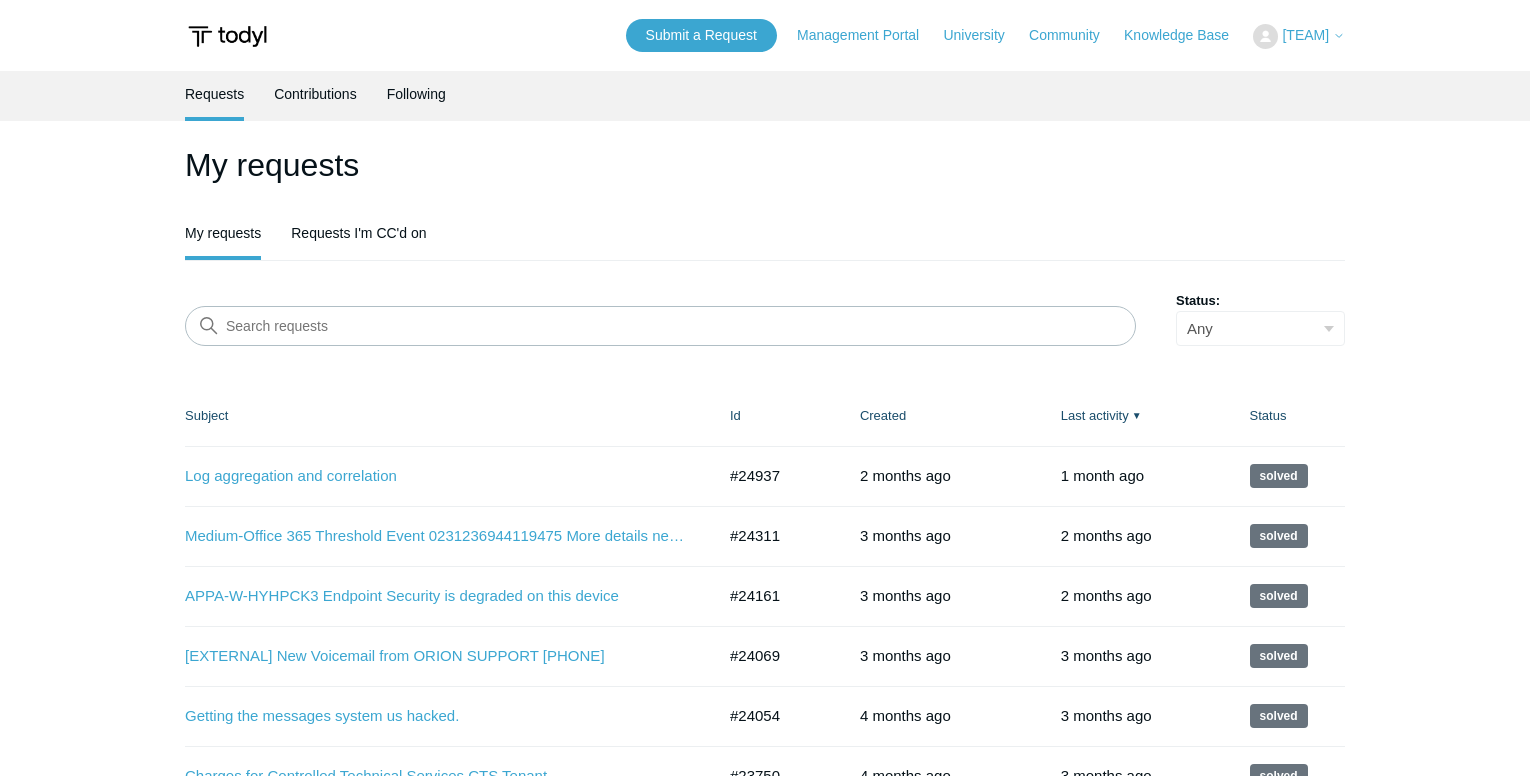 scroll, scrollTop: 0, scrollLeft: 0, axis: both 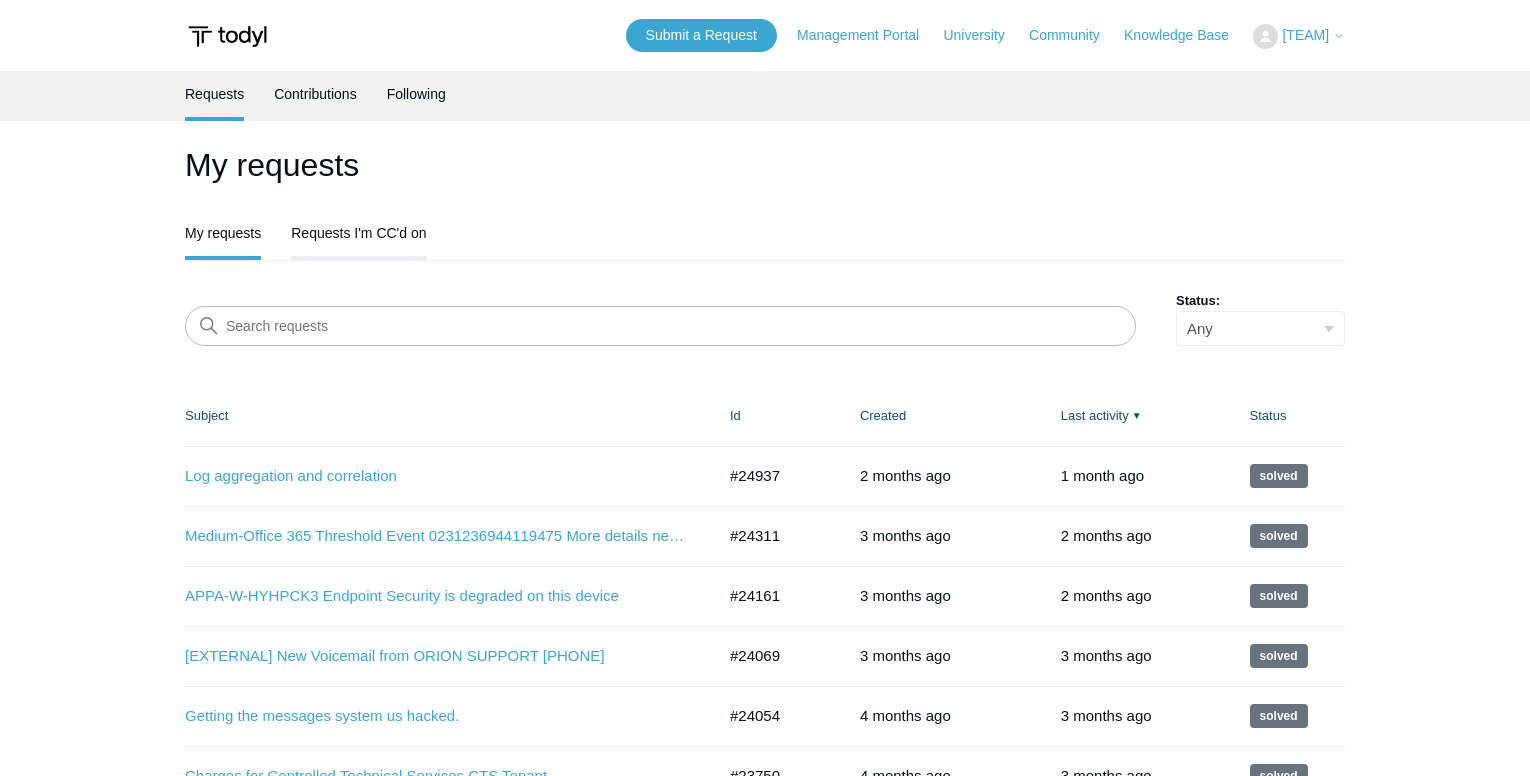 click on "Requests I'm CC'd on" at bounding box center (358, 231) 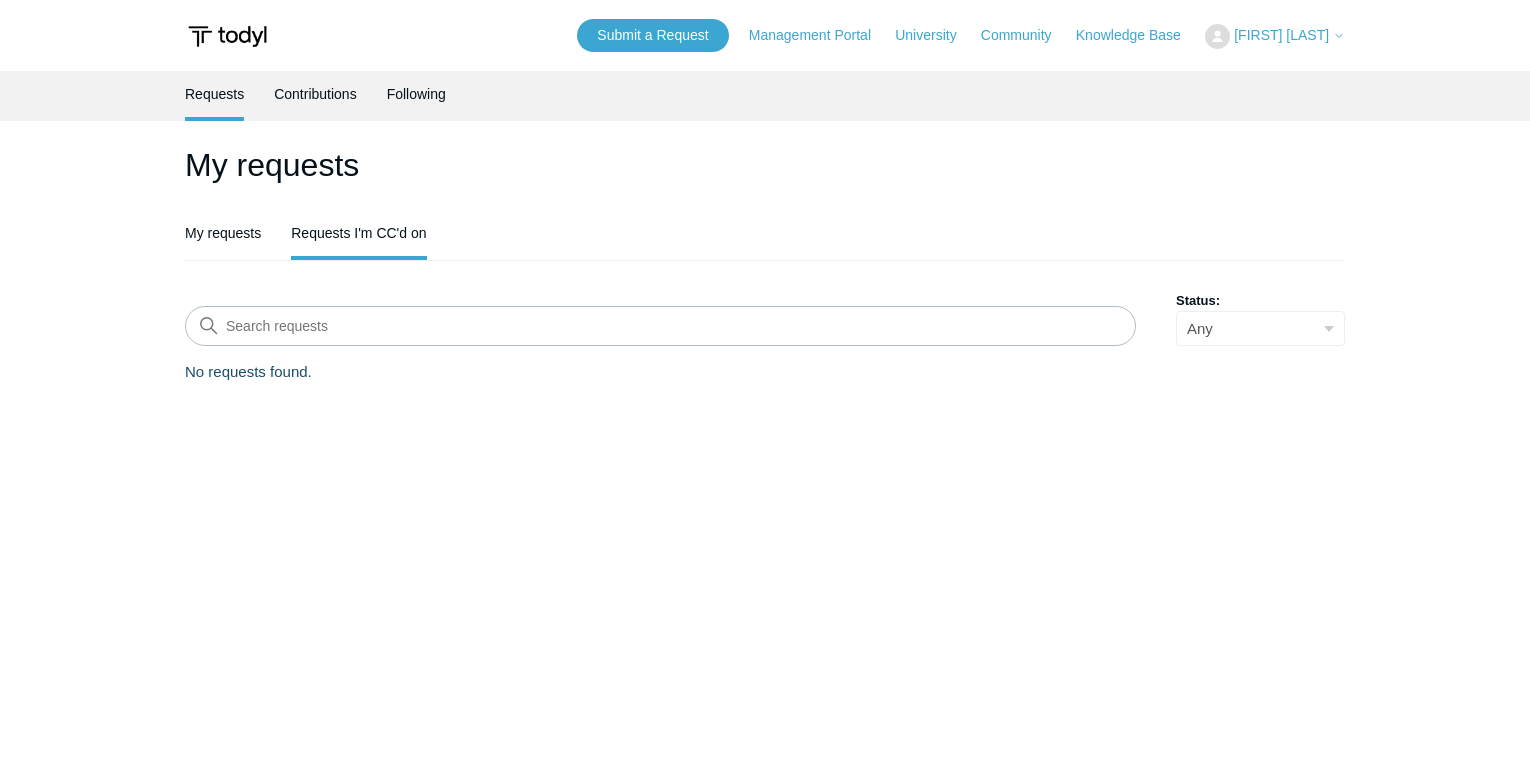 scroll, scrollTop: 0, scrollLeft: 0, axis: both 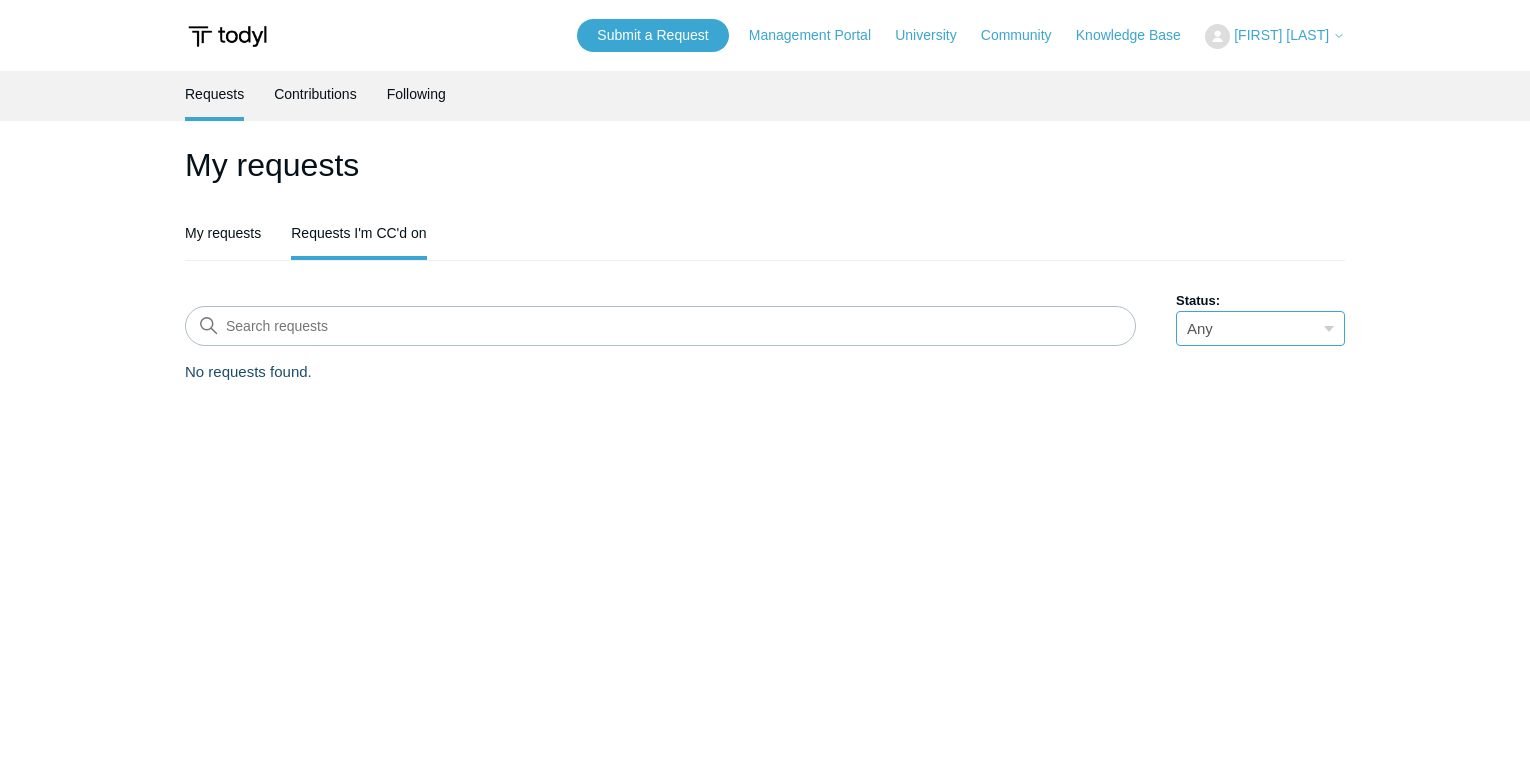 click on "Any
Open
Awaiting your reply
Solved" at bounding box center (1260, 328) 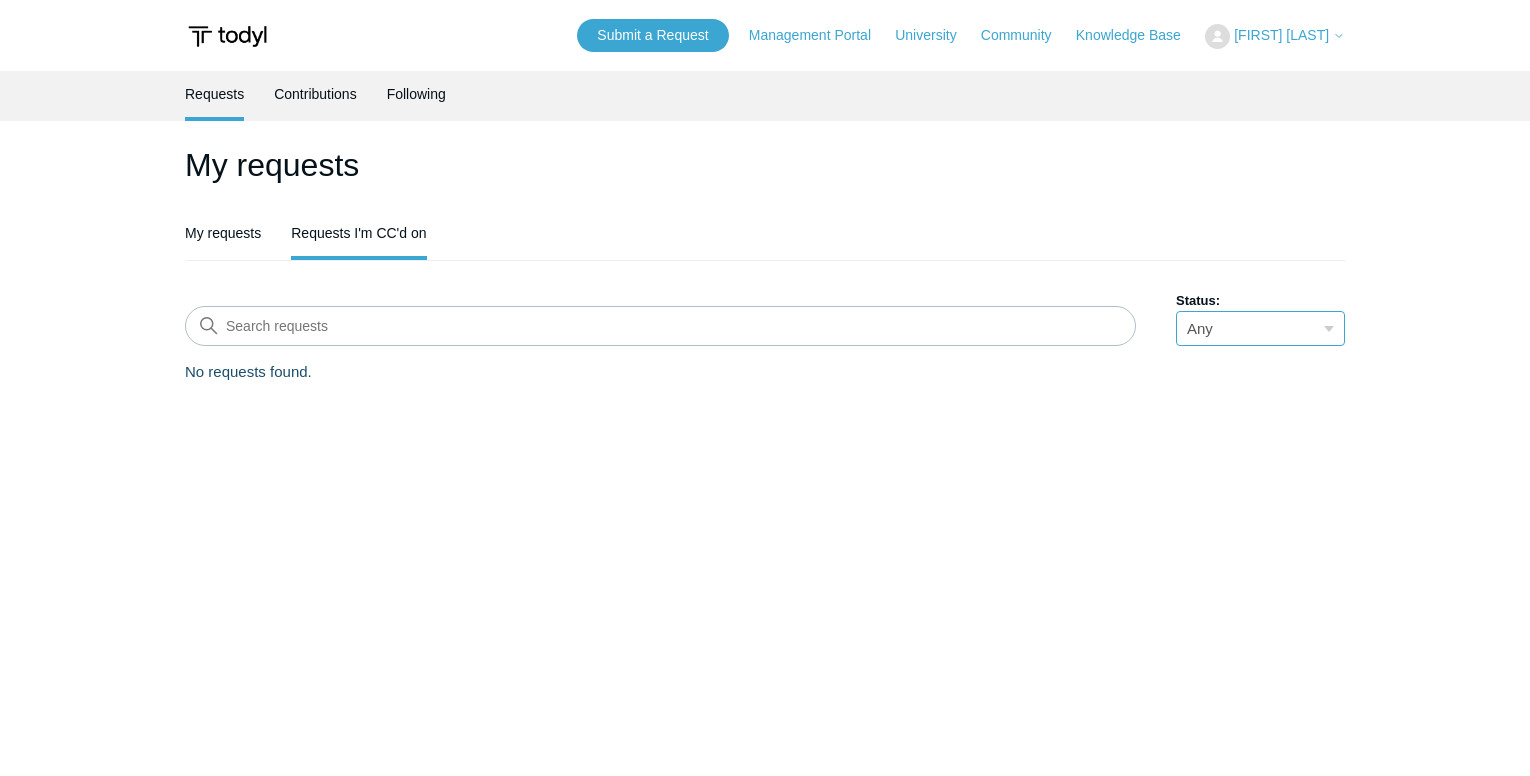 select on "open" 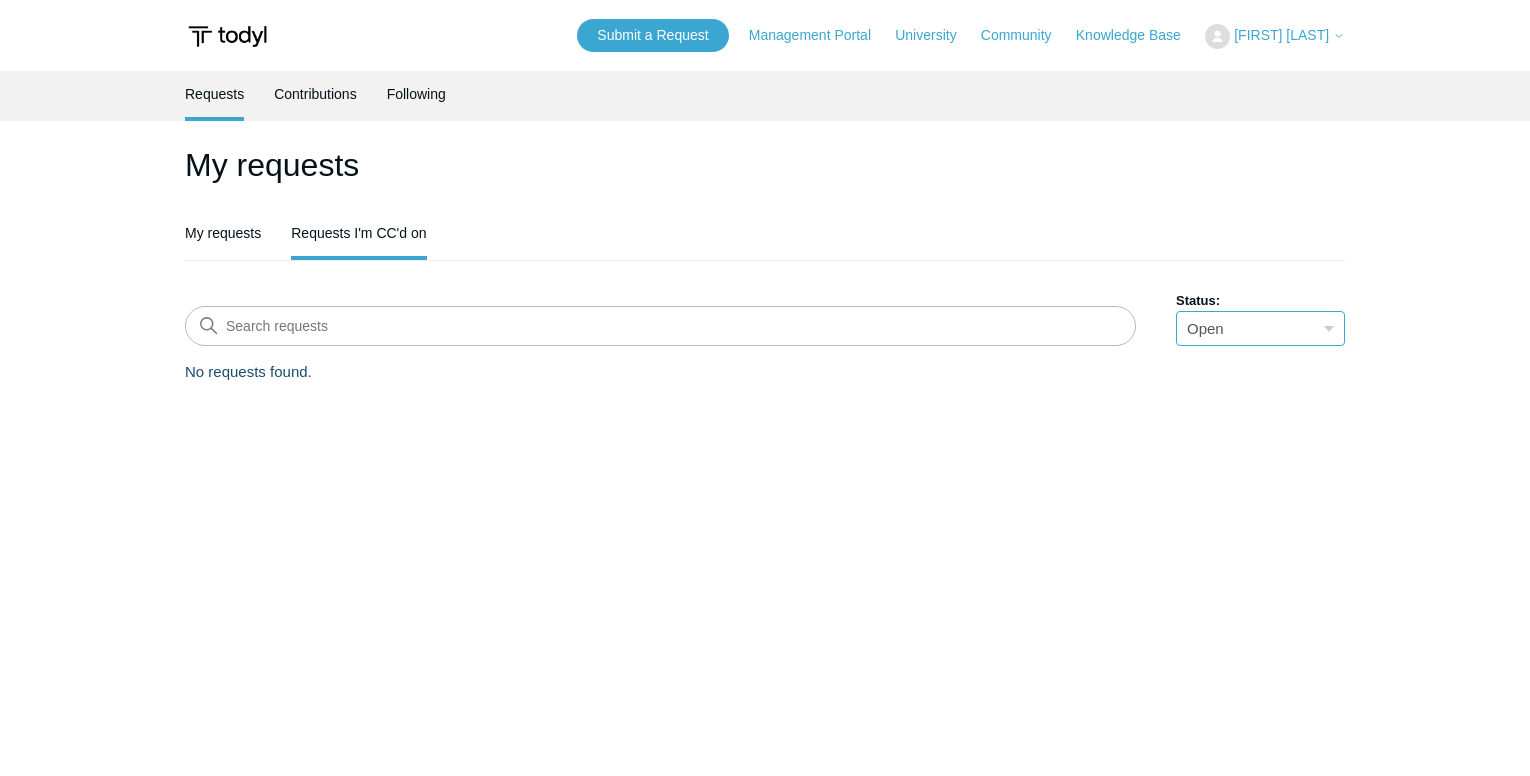 click on "Any
Open
Awaiting your reply
Solved" at bounding box center (1260, 328) 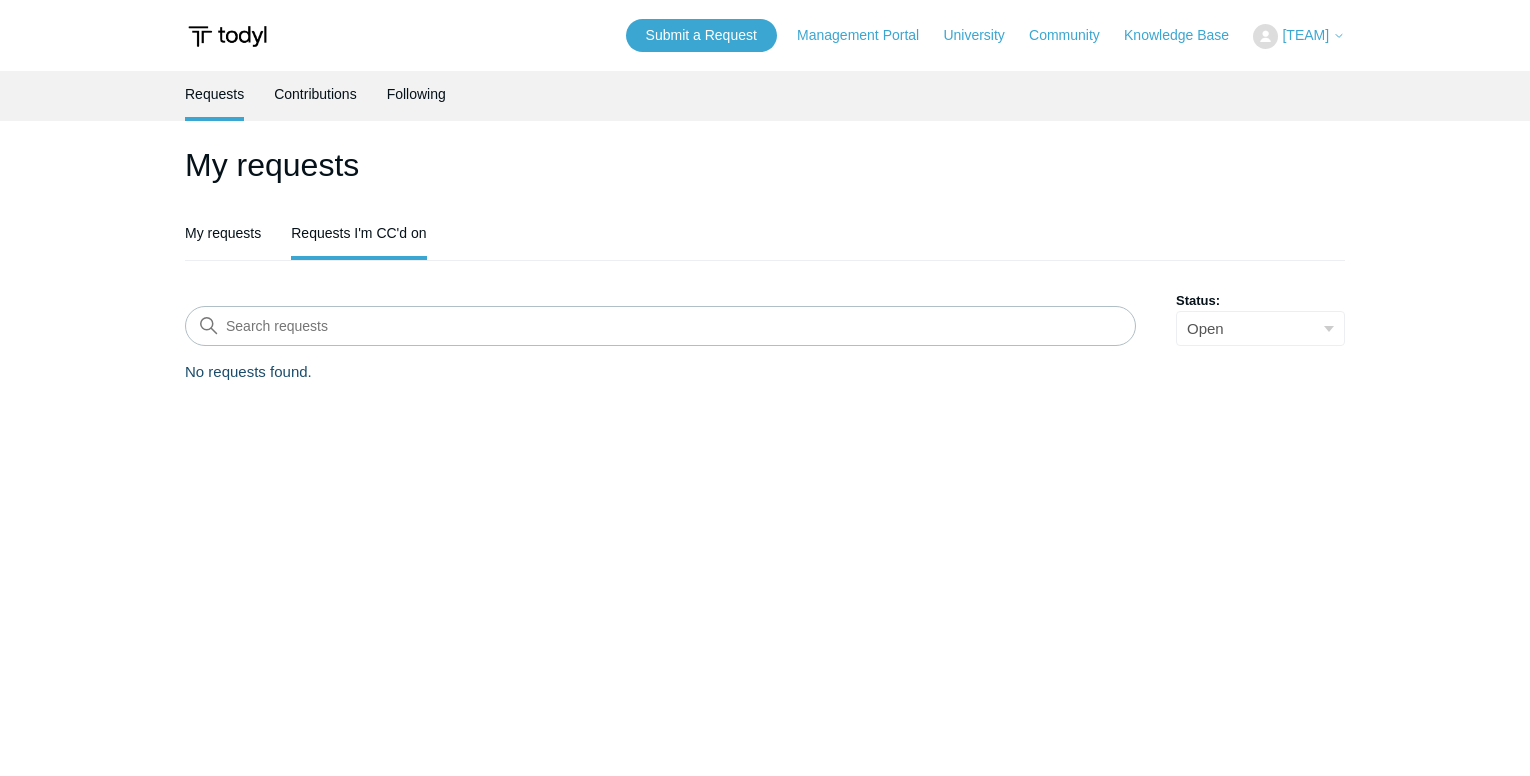 scroll, scrollTop: 0, scrollLeft: 0, axis: both 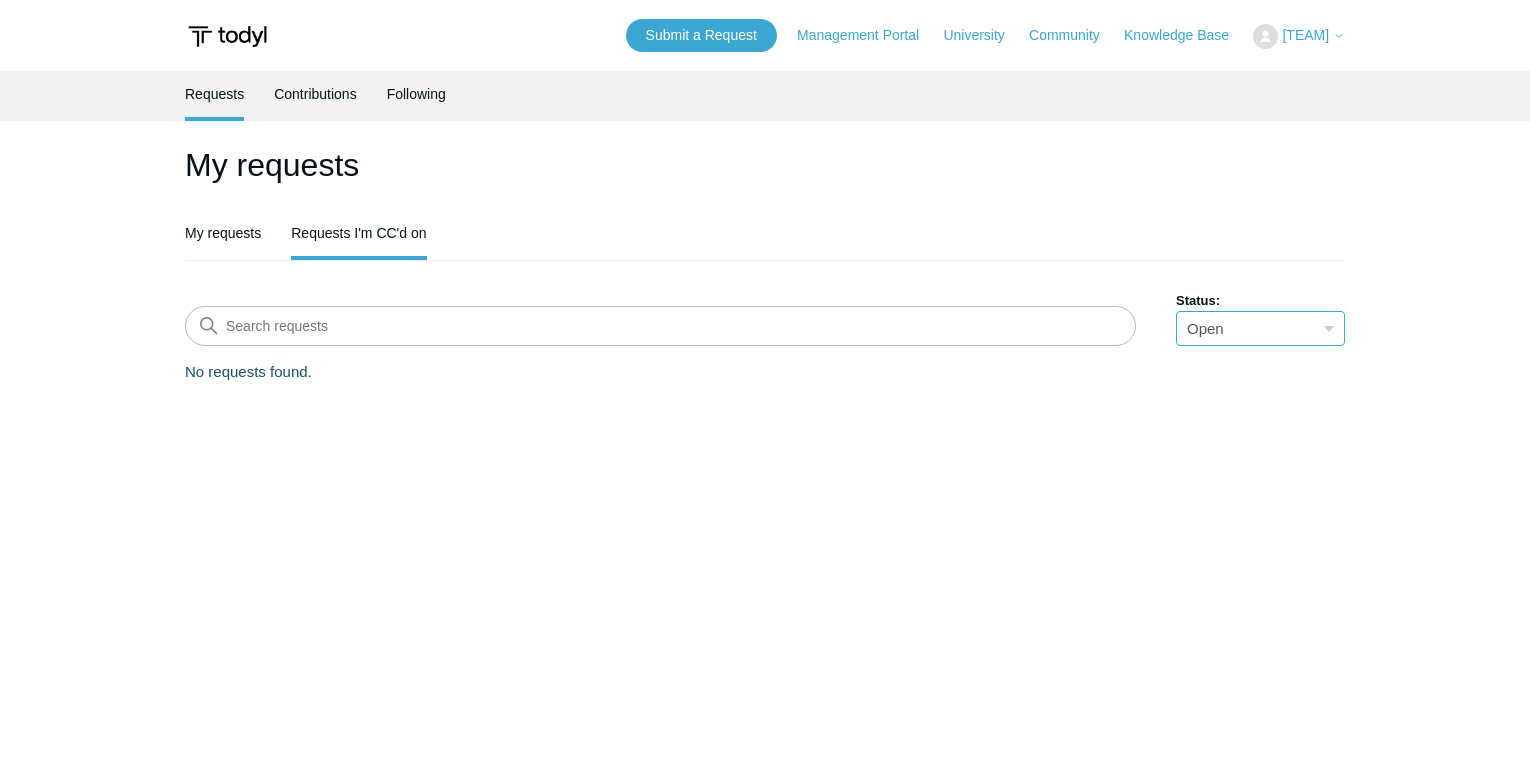 click on "Any
Open
Awaiting your reply
Solved" at bounding box center [1260, 328] 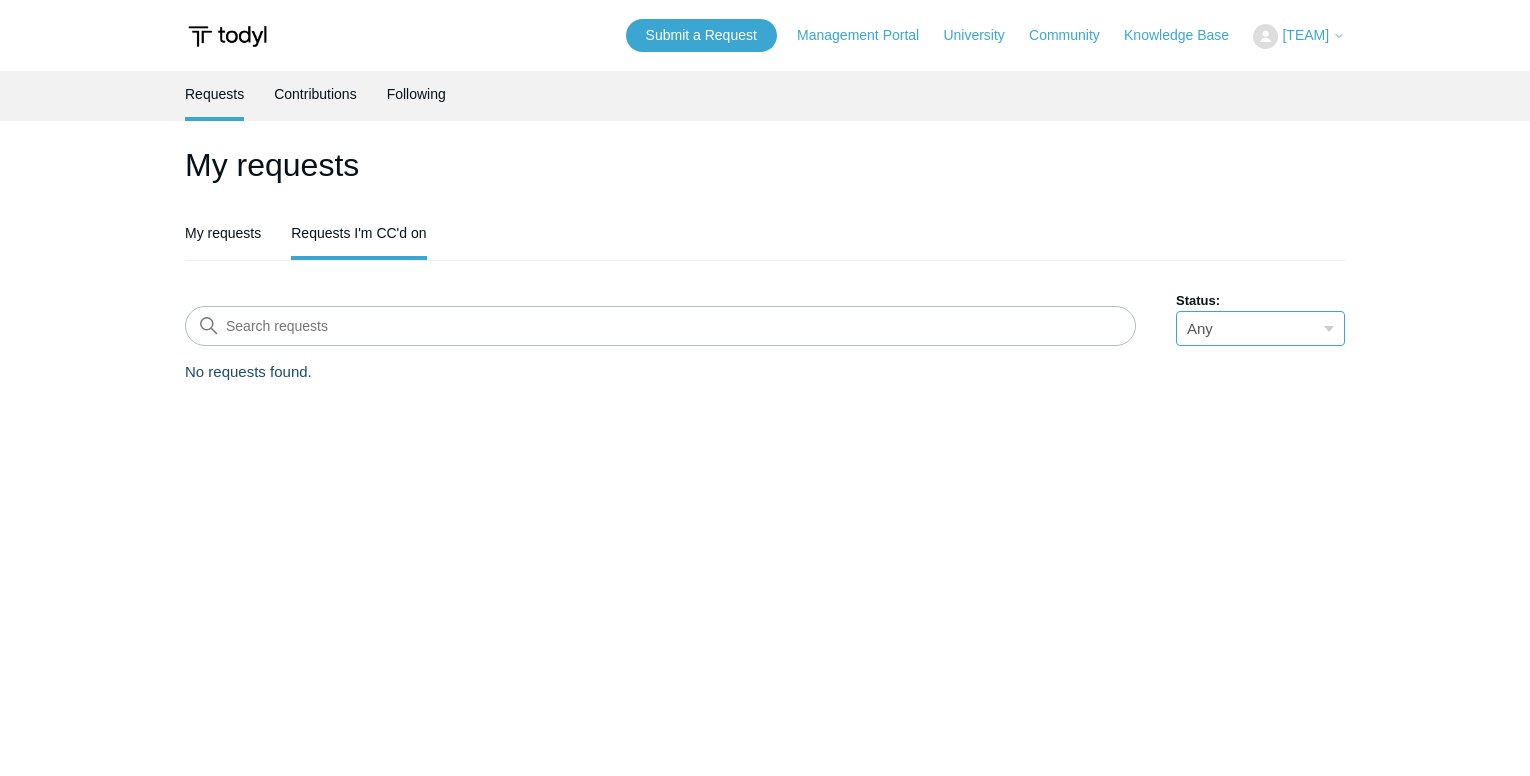 click on "Any
Open
Awaiting your reply
Solved" at bounding box center [1260, 328] 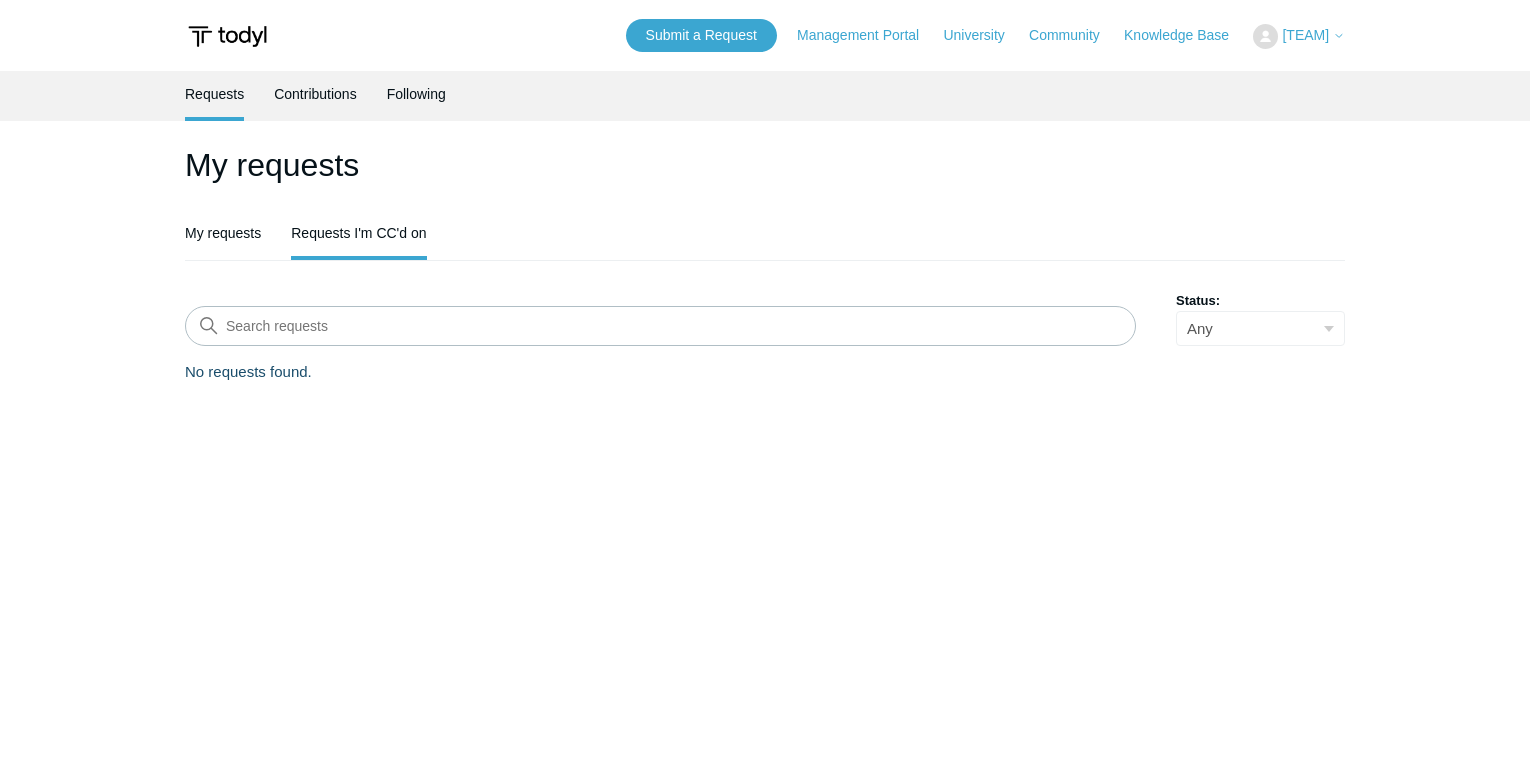 scroll, scrollTop: 0, scrollLeft: 0, axis: both 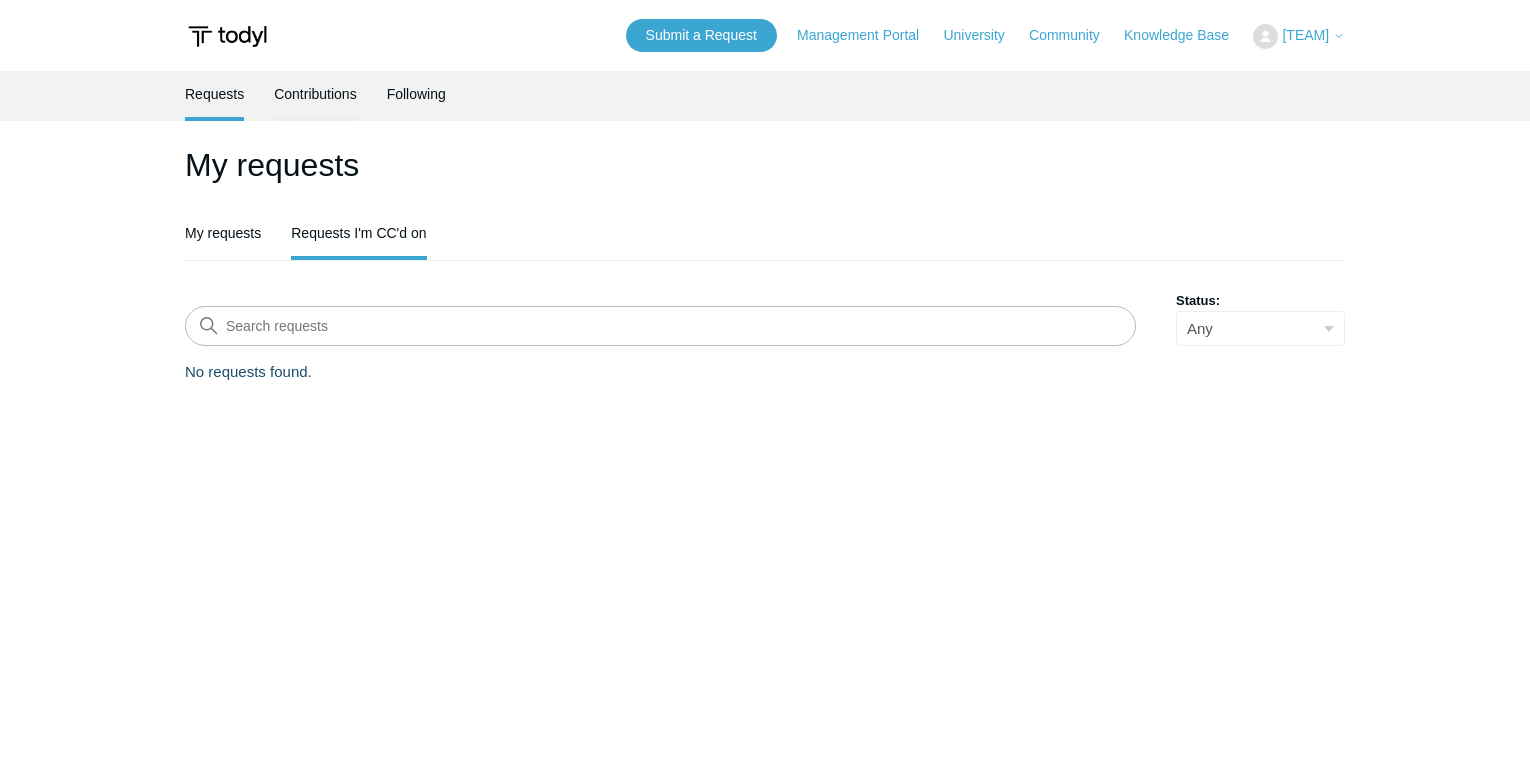 click on "Contributions" at bounding box center (315, 92) 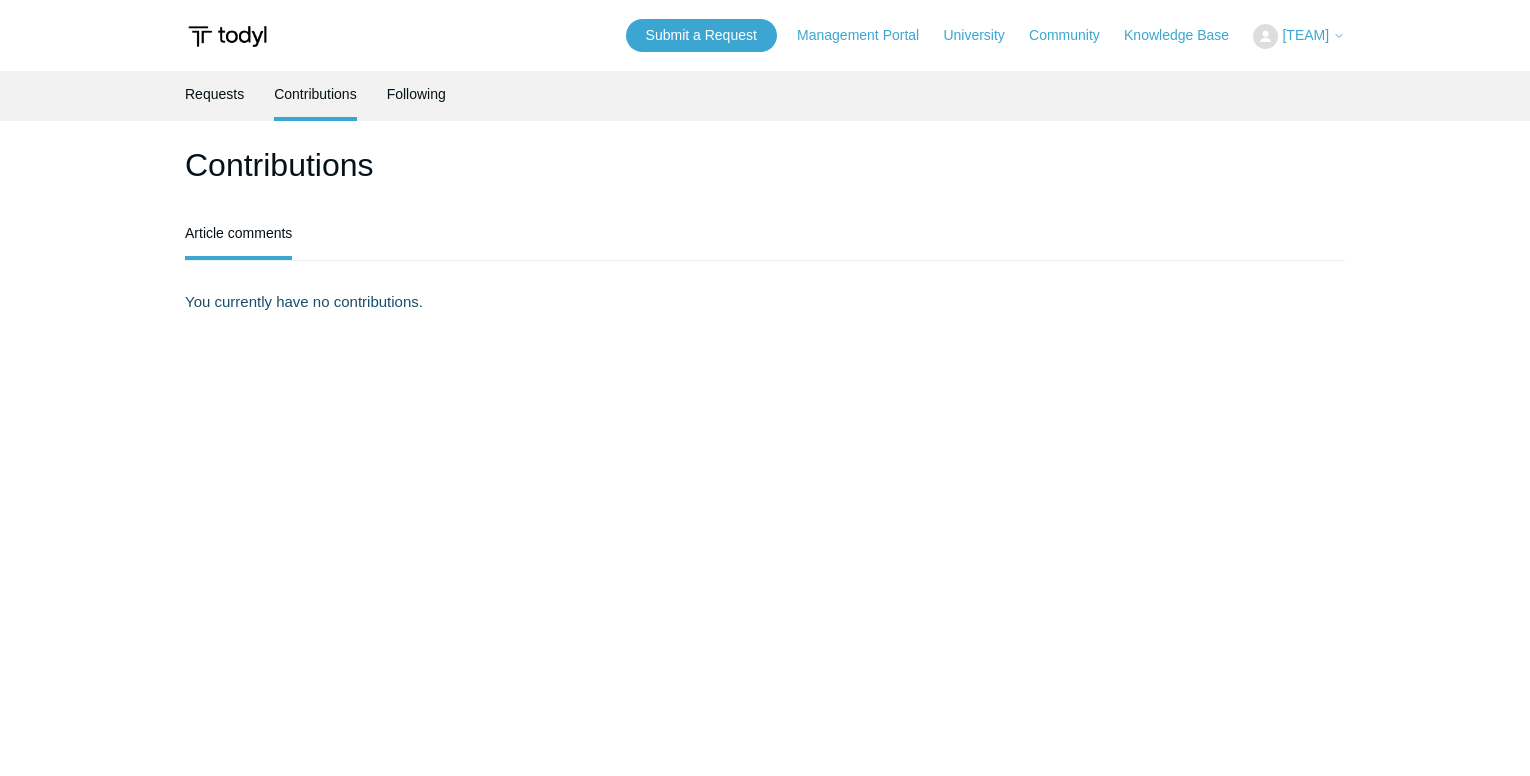 scroll, scrollTop: 0, scrollLeft: 0, axis: both 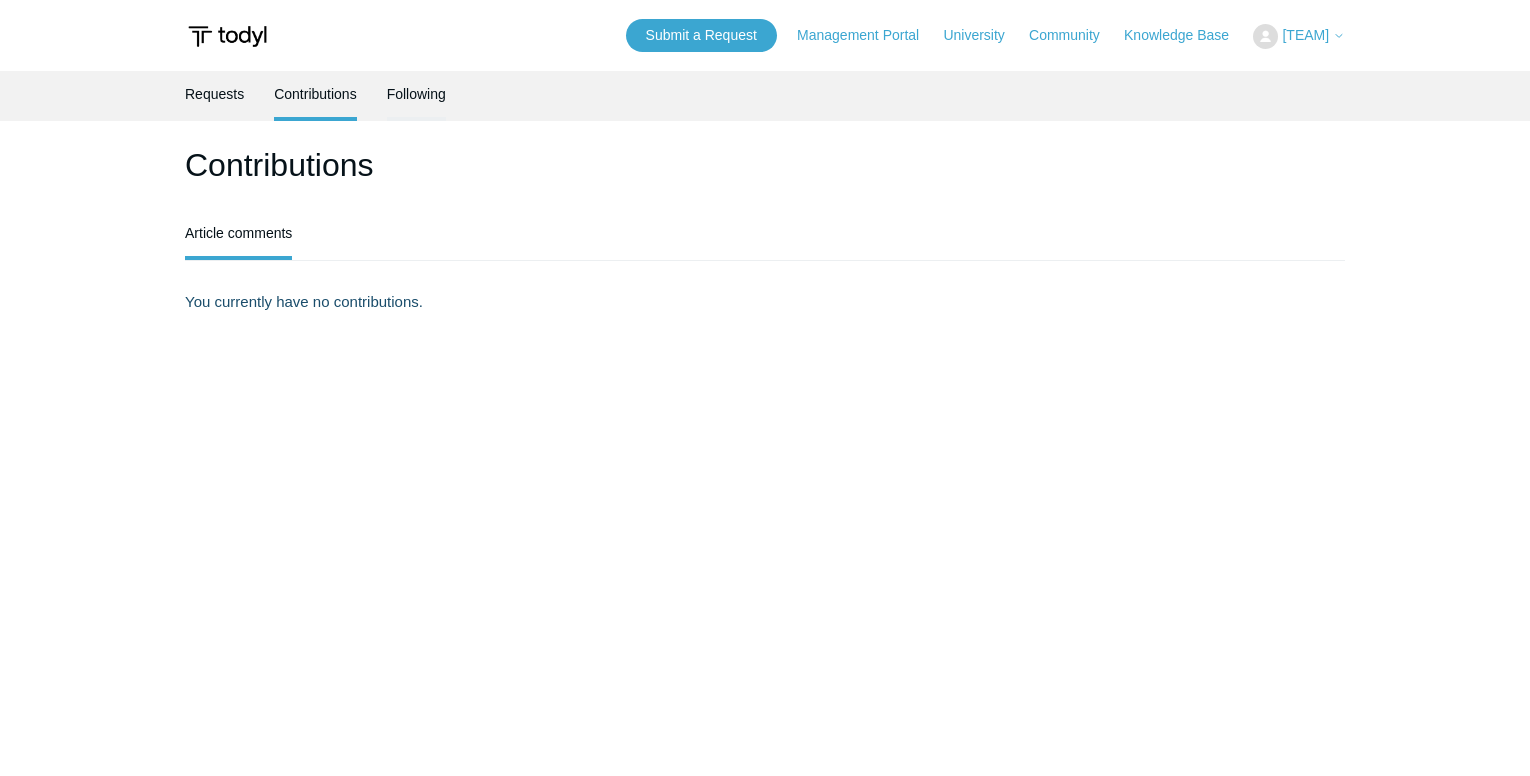 click on "Following" at bounding box center (416, 92) 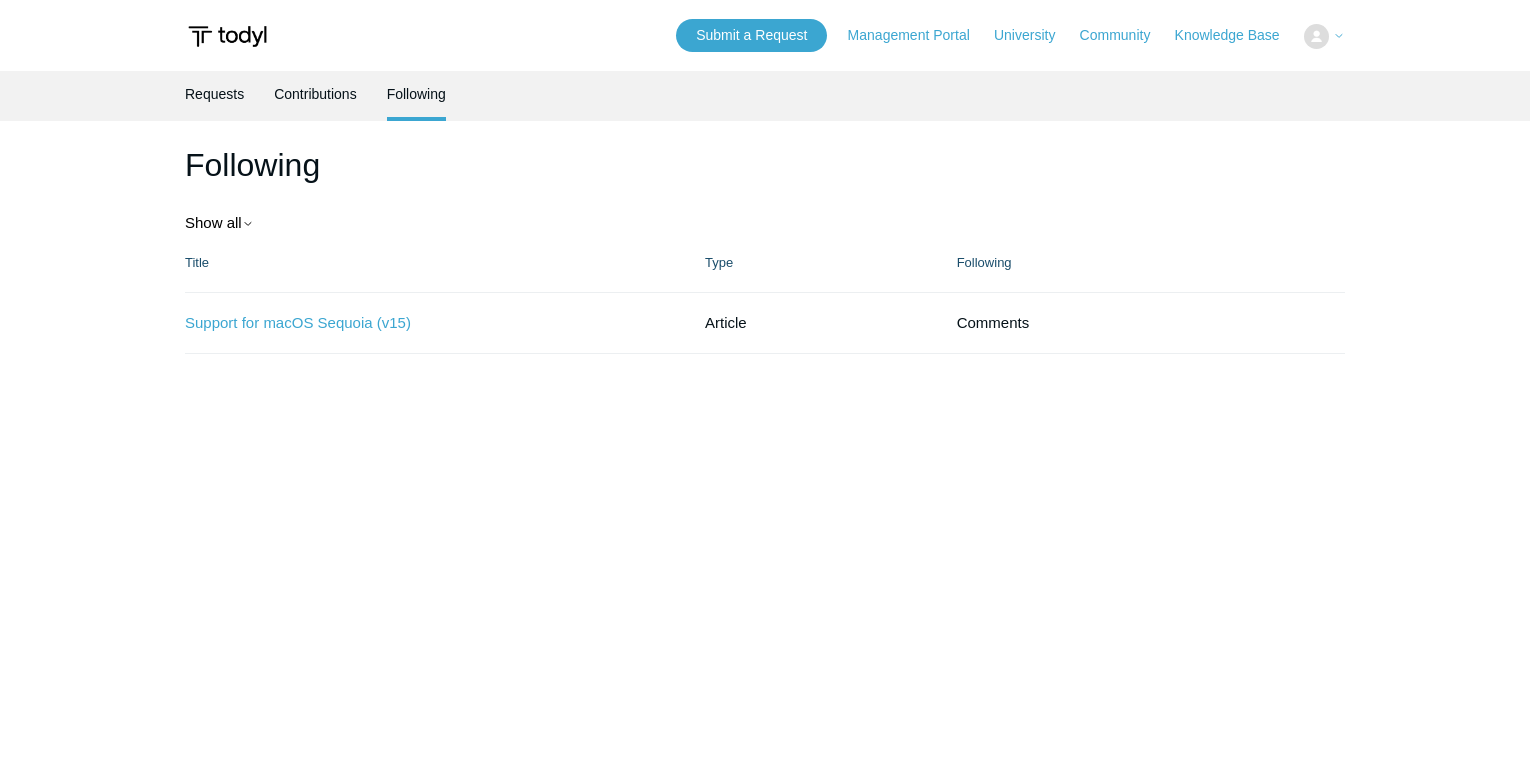 scroll, scrollTop: 0, scrollLeft: 0, axis: both 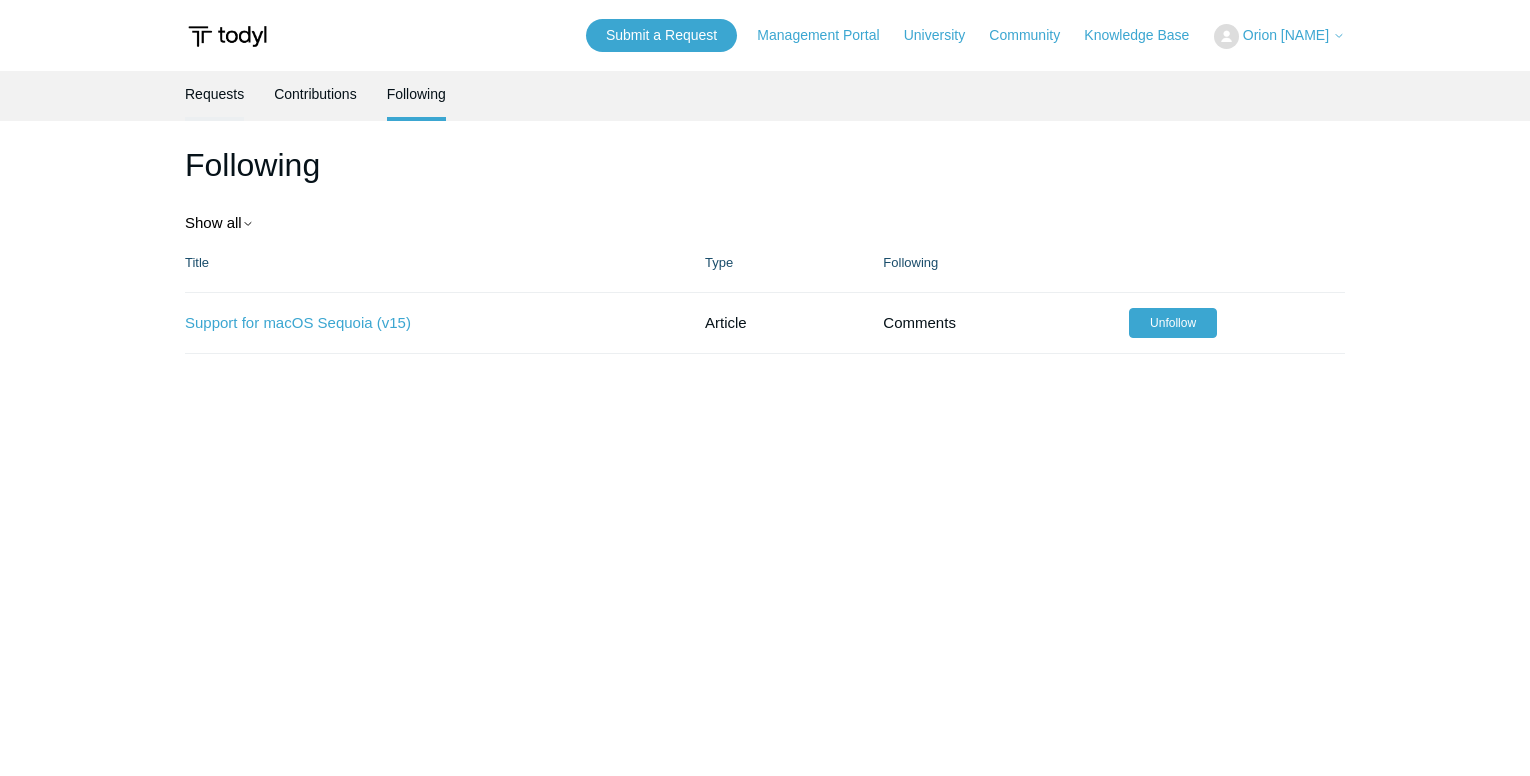 click on "Requests" at bounding box center (214, 92) 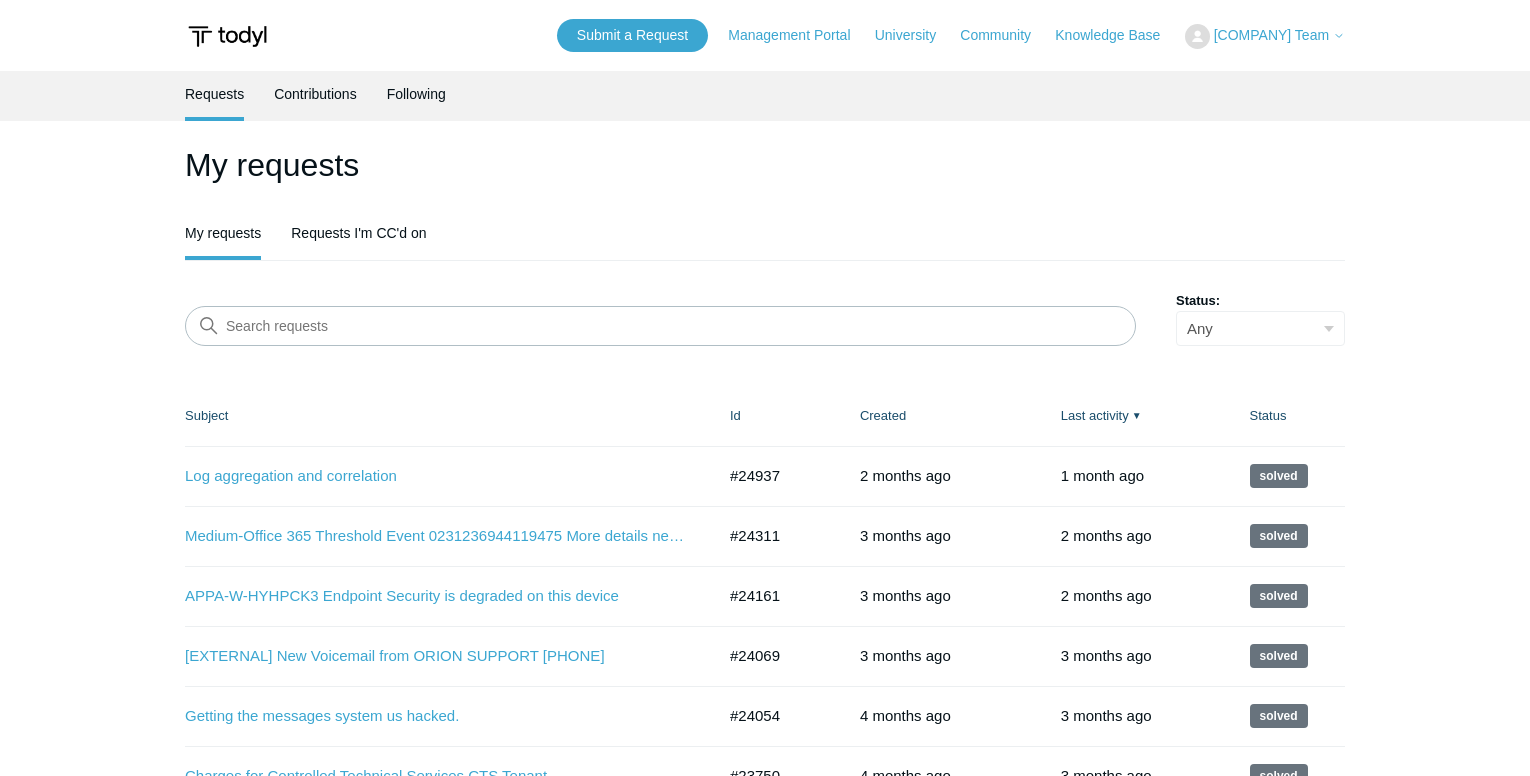 scroll, scrollTop: 0, scrollLeft: 0, axis: both 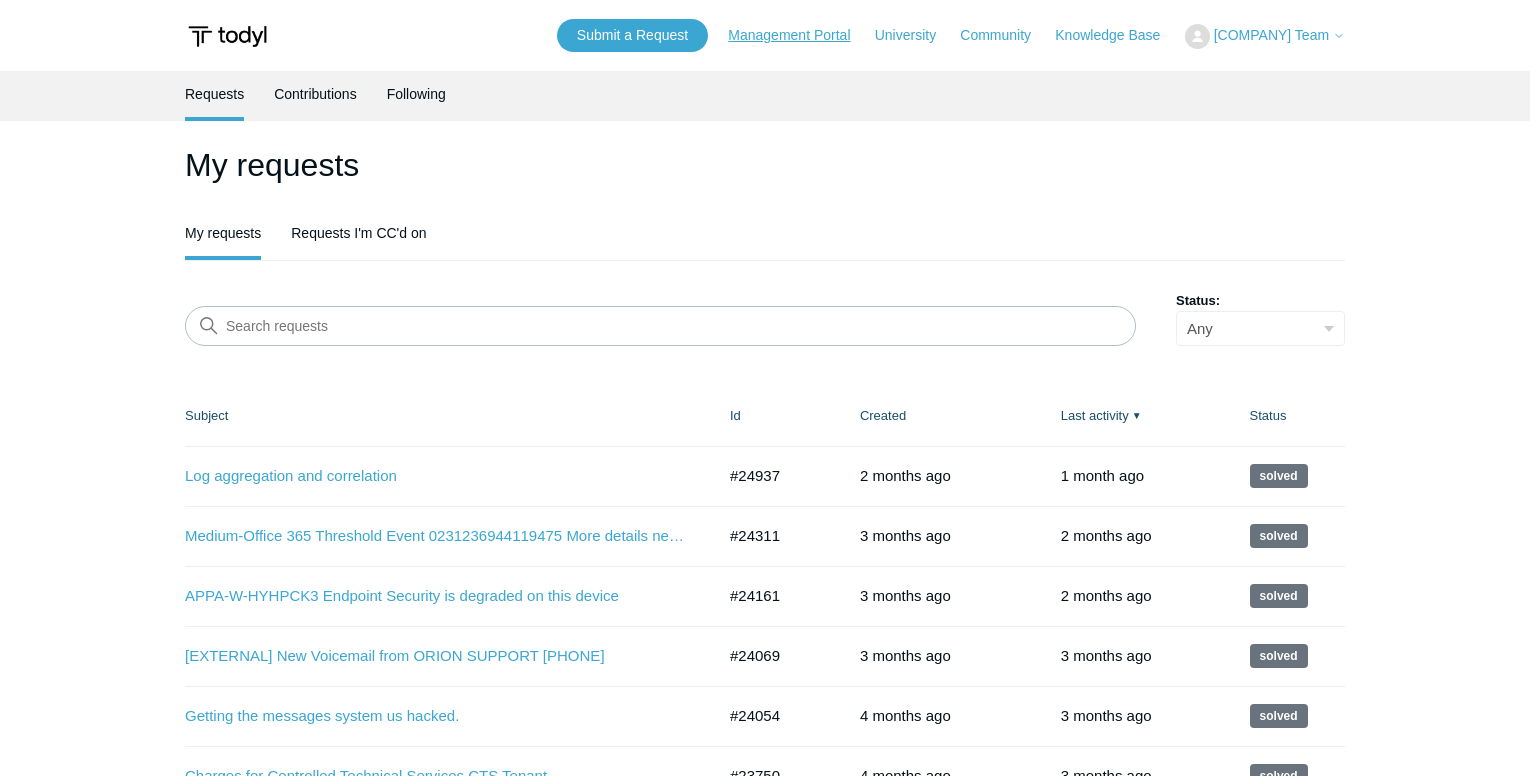 click on "Management Portal" at bounding box center (799, 35) 